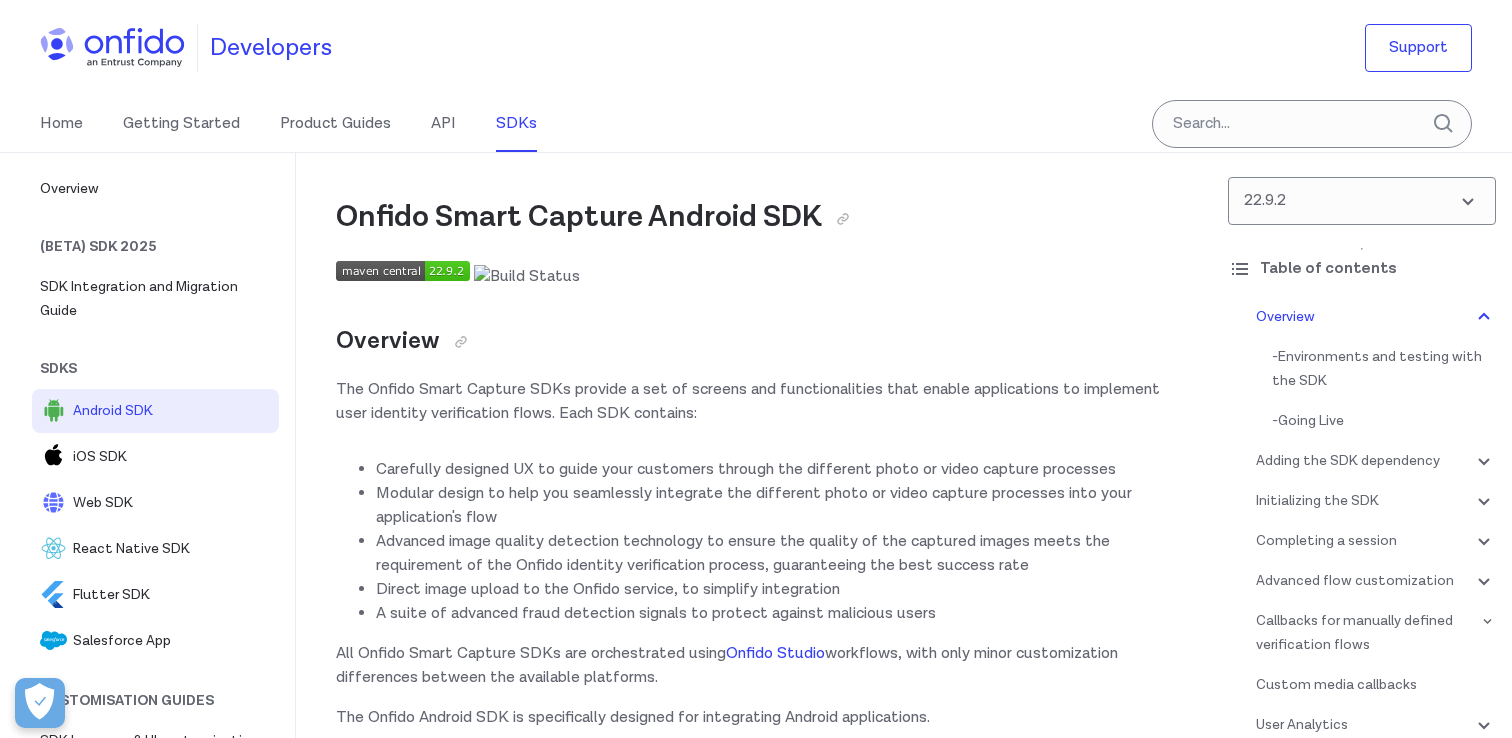 scroll, scrollTop: 0, scrollLeft: 0, axis: both 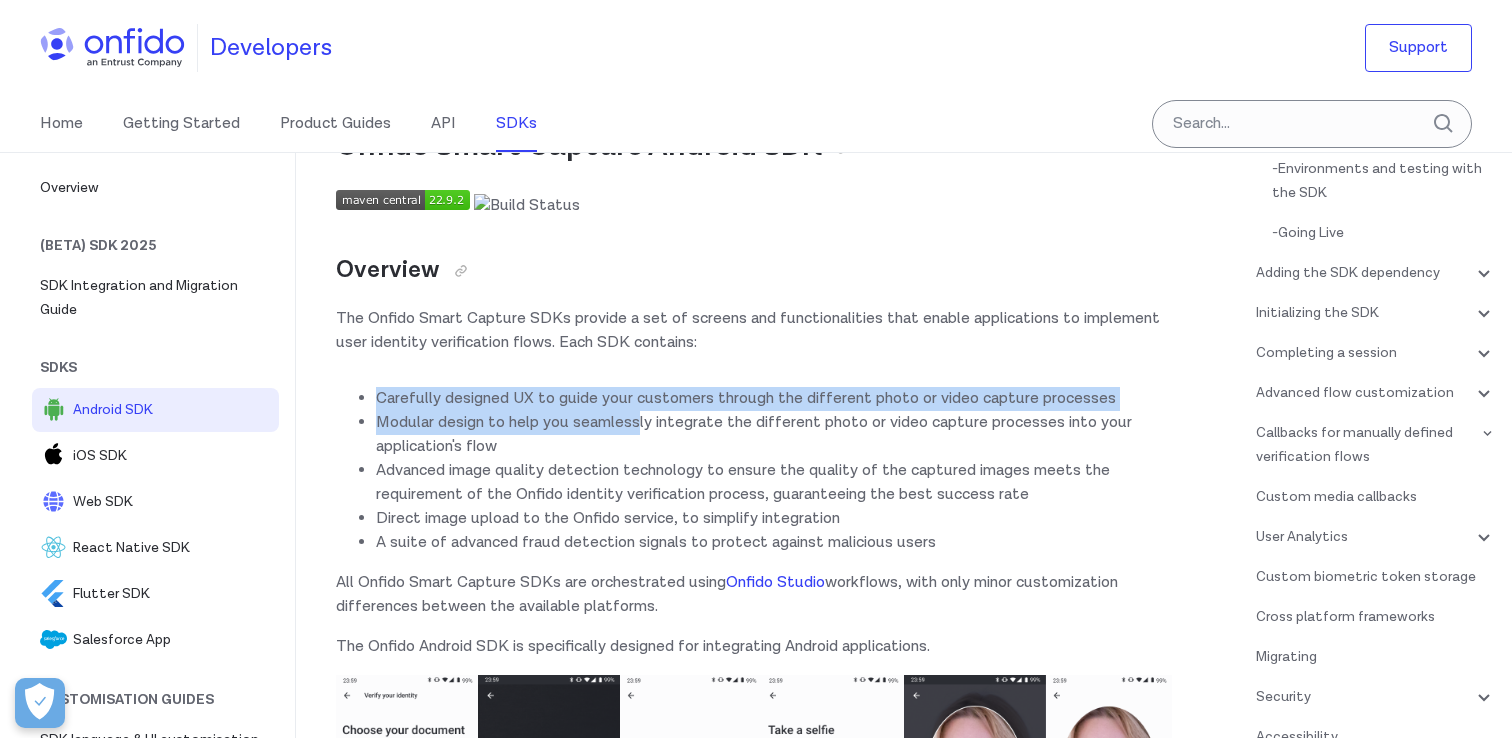 drag, startPoint x: 370, startPoint y: 401, endPoint x: 641, endPoint y: 410, distance: 271.1494 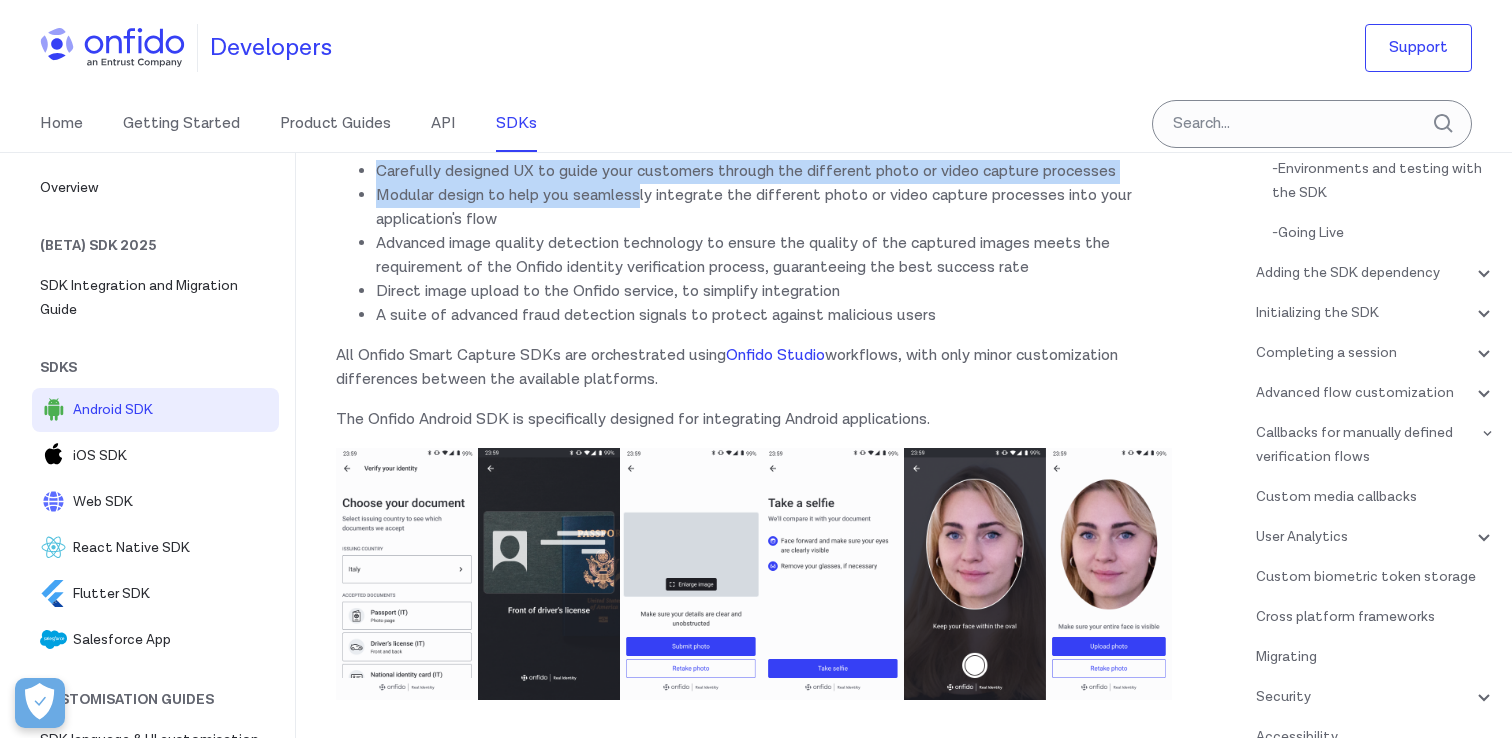 click on "Carefully designed UX to guide your customers through the different photo or video capture processes" at bounding box center (774, 172) 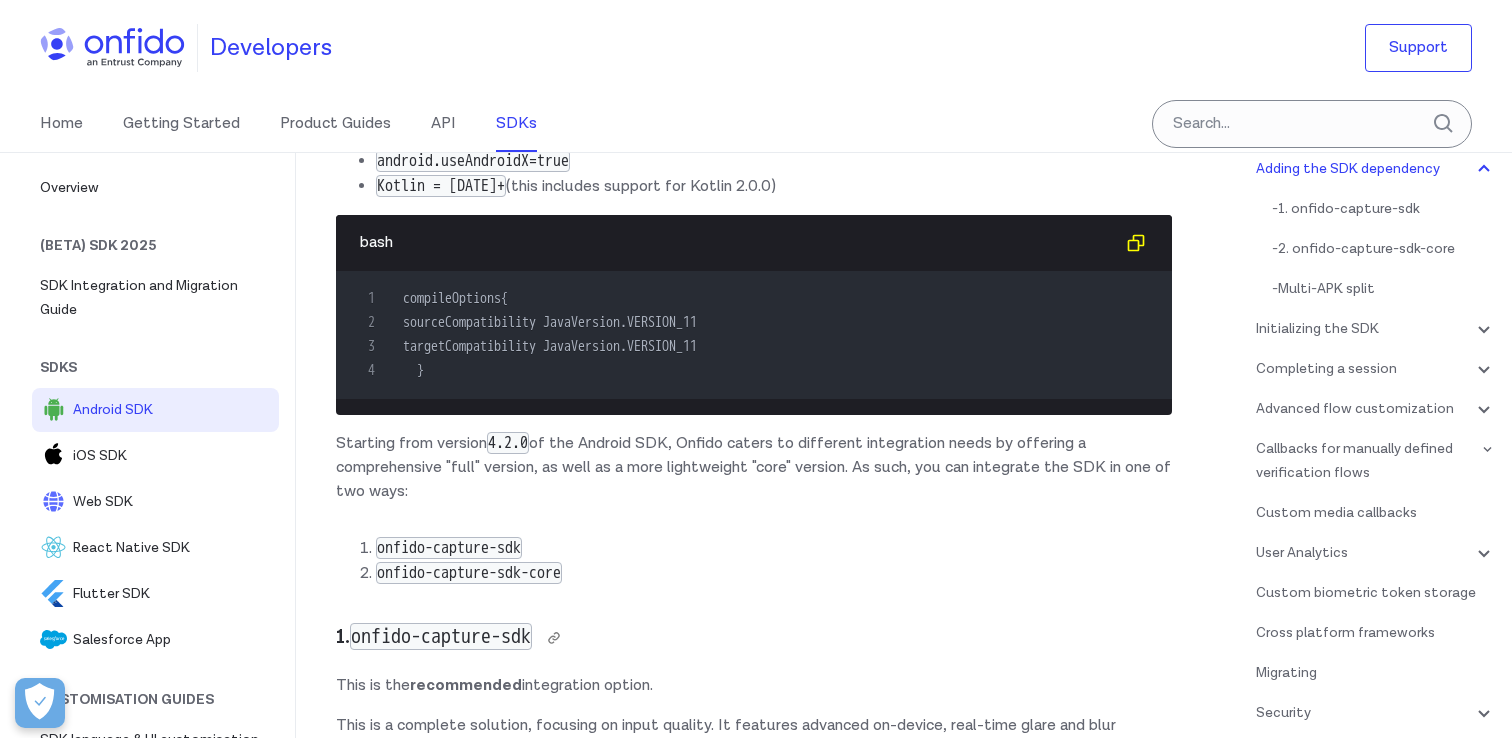 scroll, scrollTop: 1706, scrollLeft: 0, axis: vertical 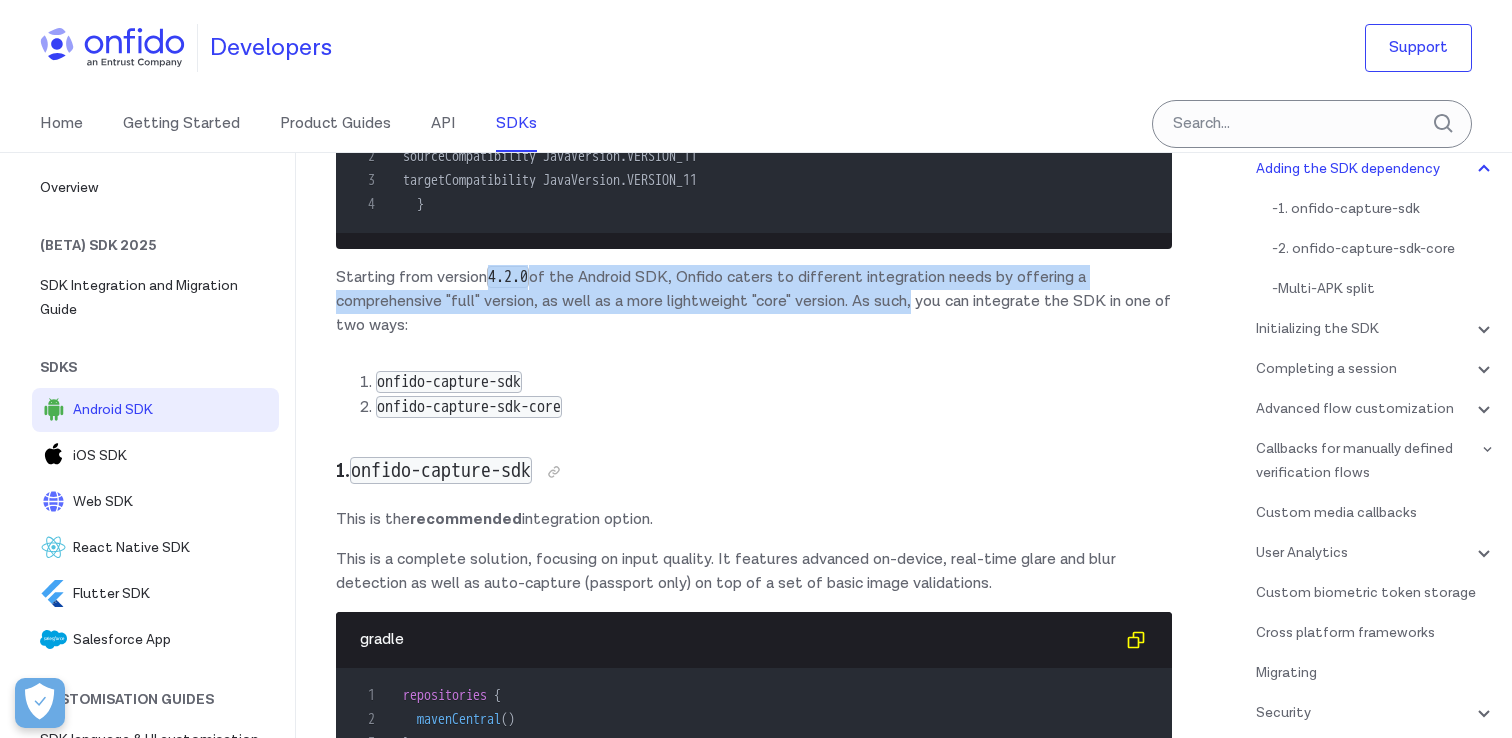 drag, startPoint x: 494, startPoint y: 274, endPoint x: 914, endPoint y: 292, distance: 420.38553 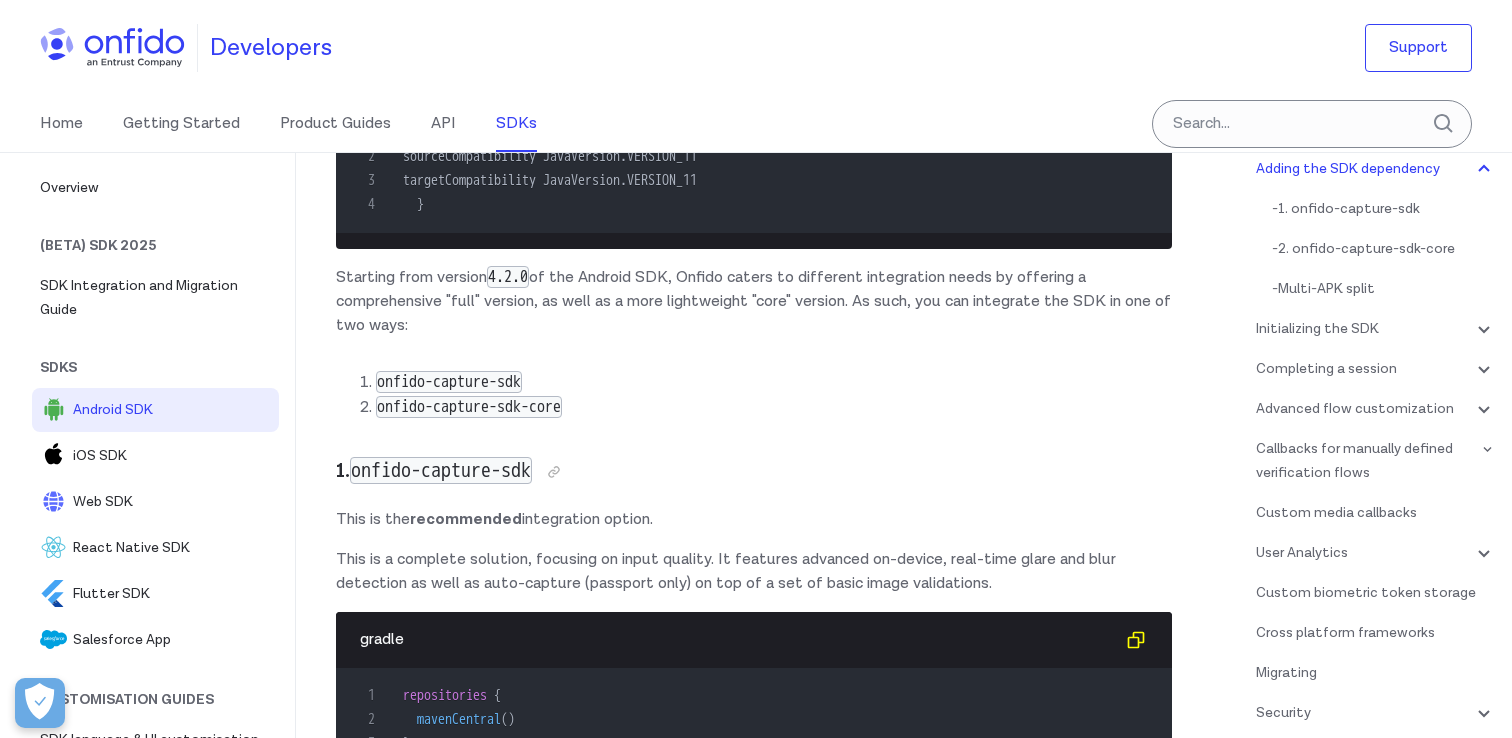 click on "onfido-capture-sdk" at bounding box center (774, 382) 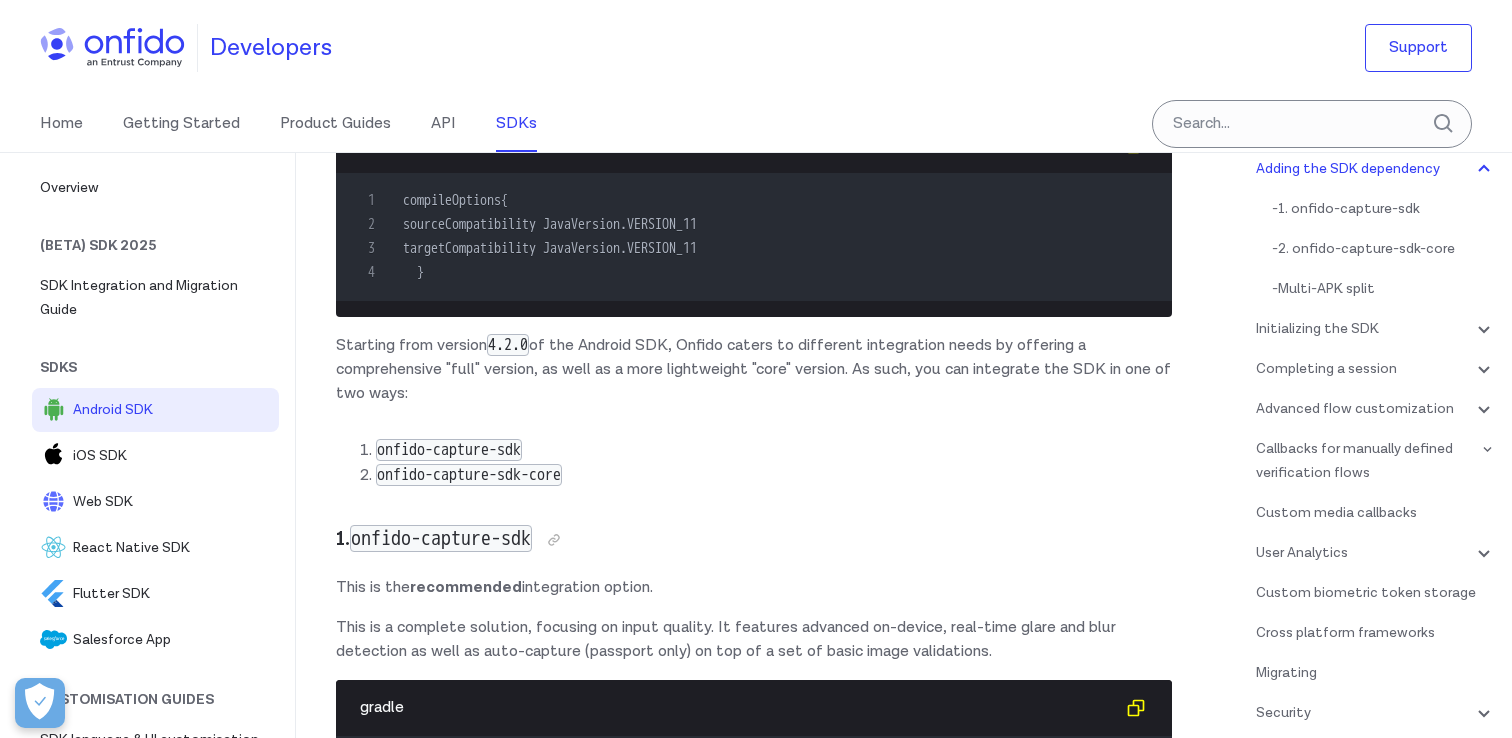scroll, scrollTop: 2027, scrollLeft: 0, axis: vertical 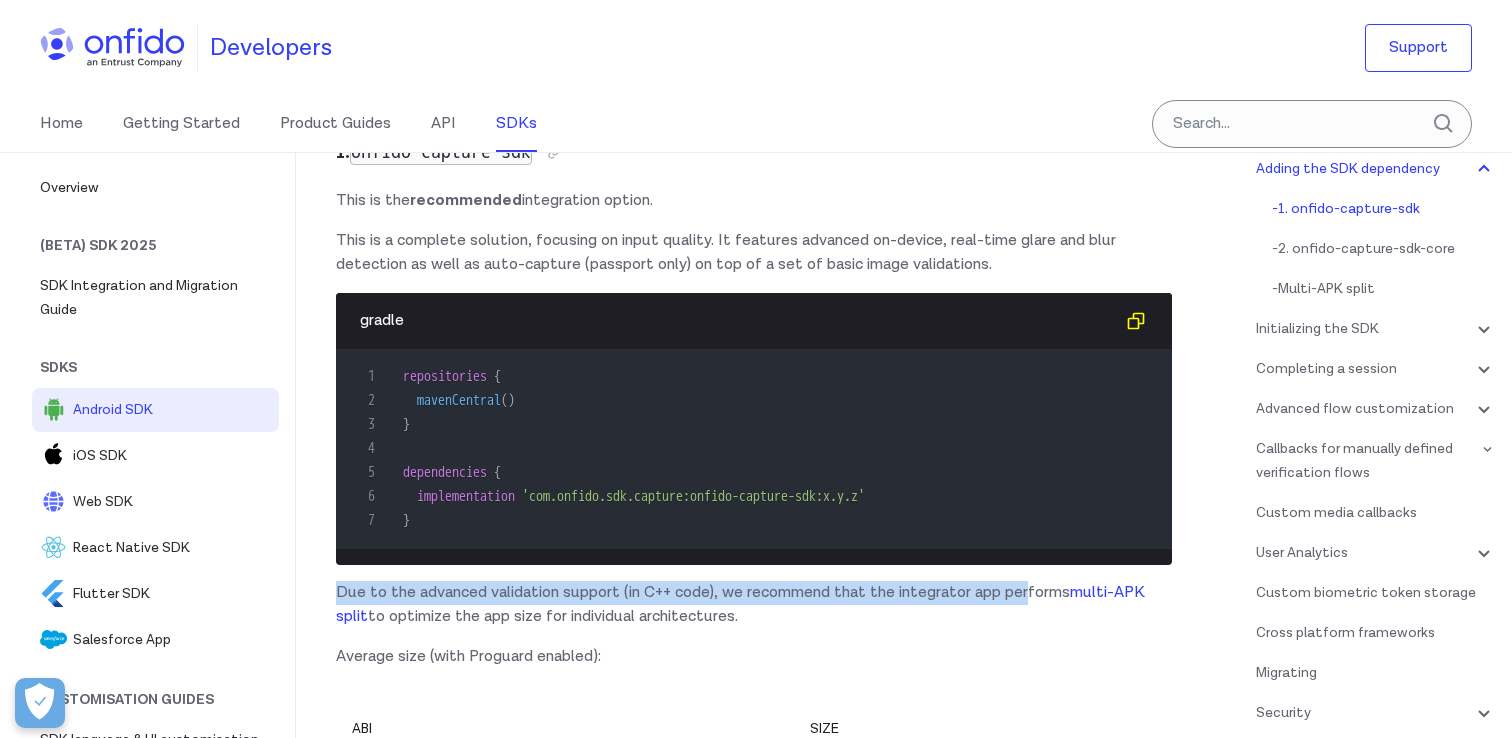 drag, startPoint x: 336, startPoint y: 590, endPoint x: 1034, endPoint y: 594, distance: 698.0115 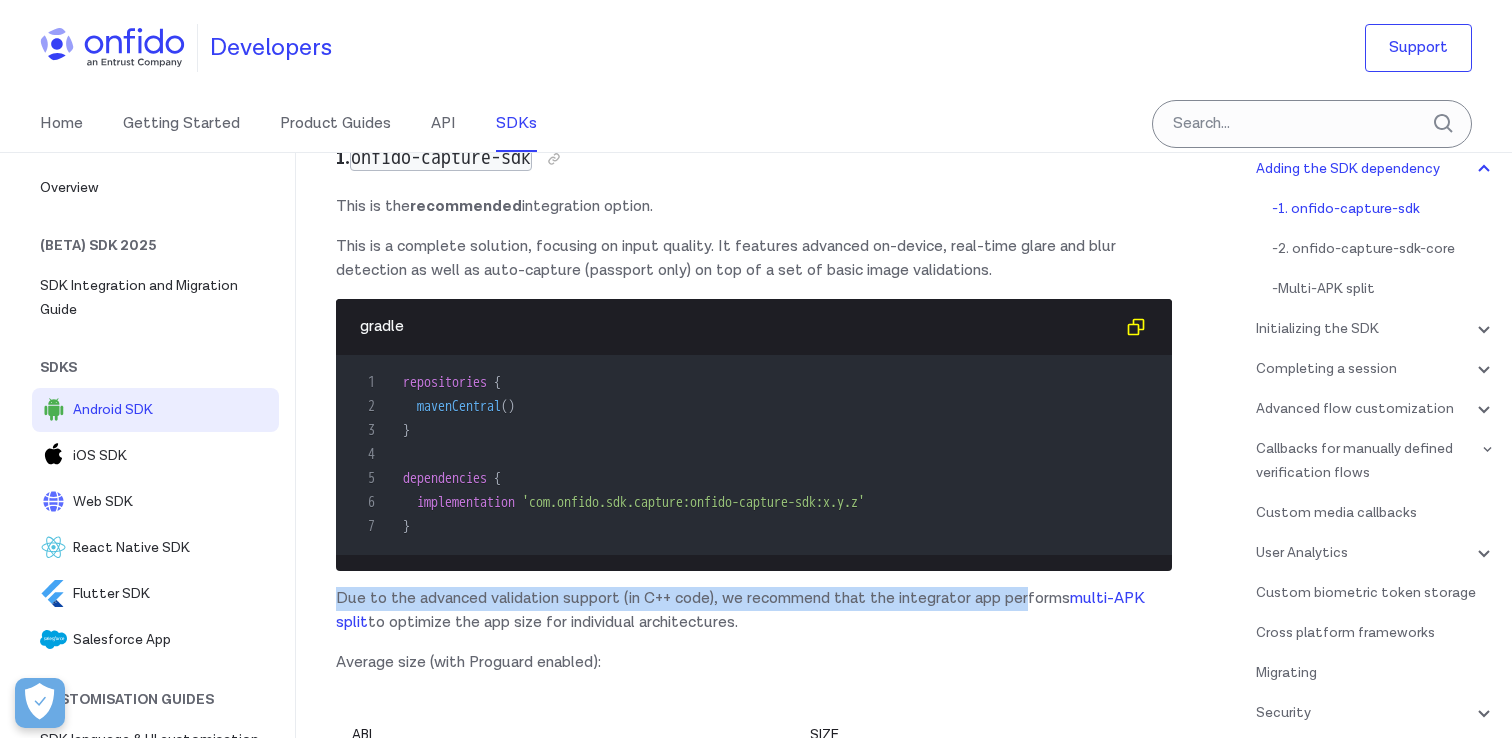 scroll, scrollTop: 2016, scrollLeft: 0, axis: vertical 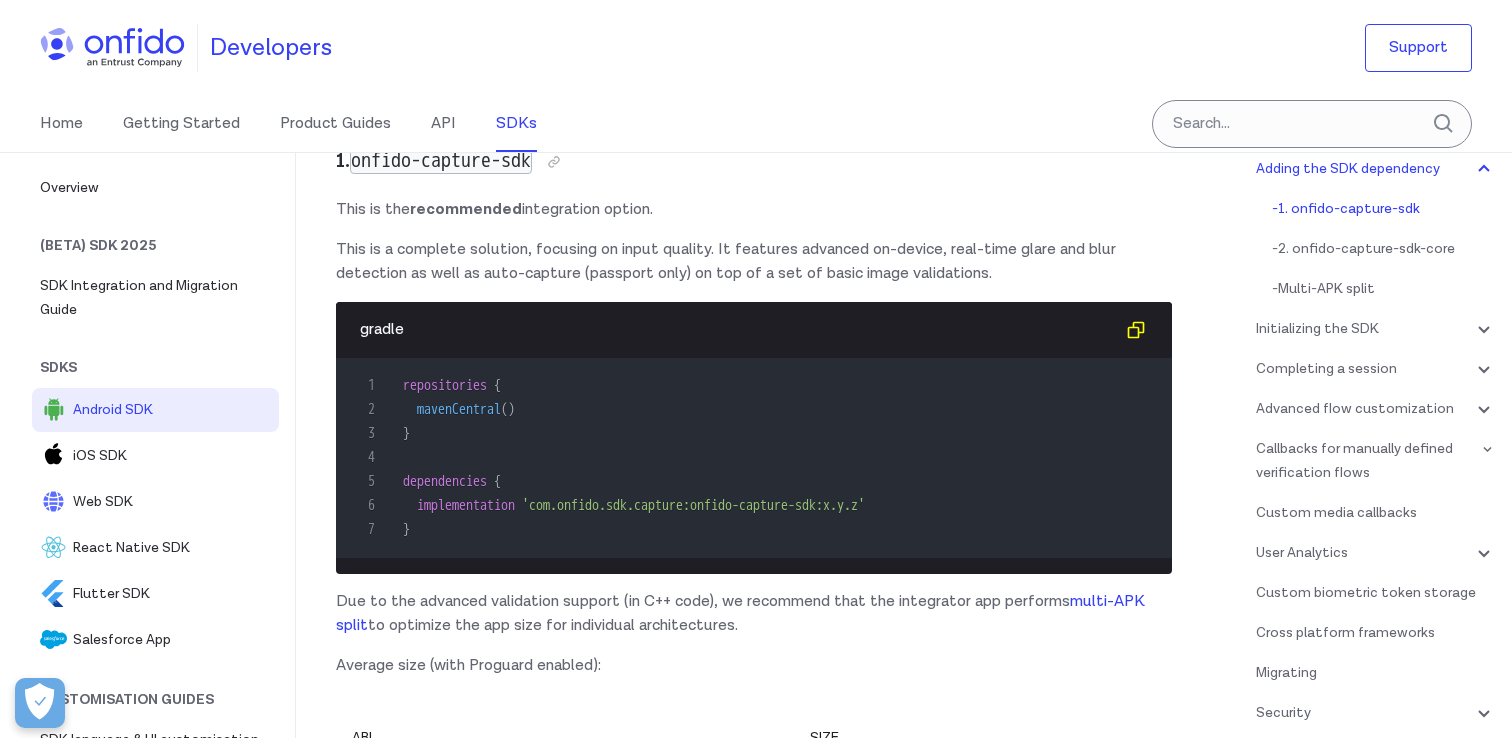 click on "This is the  recommended  integration option." at bounding box center [754, 210] 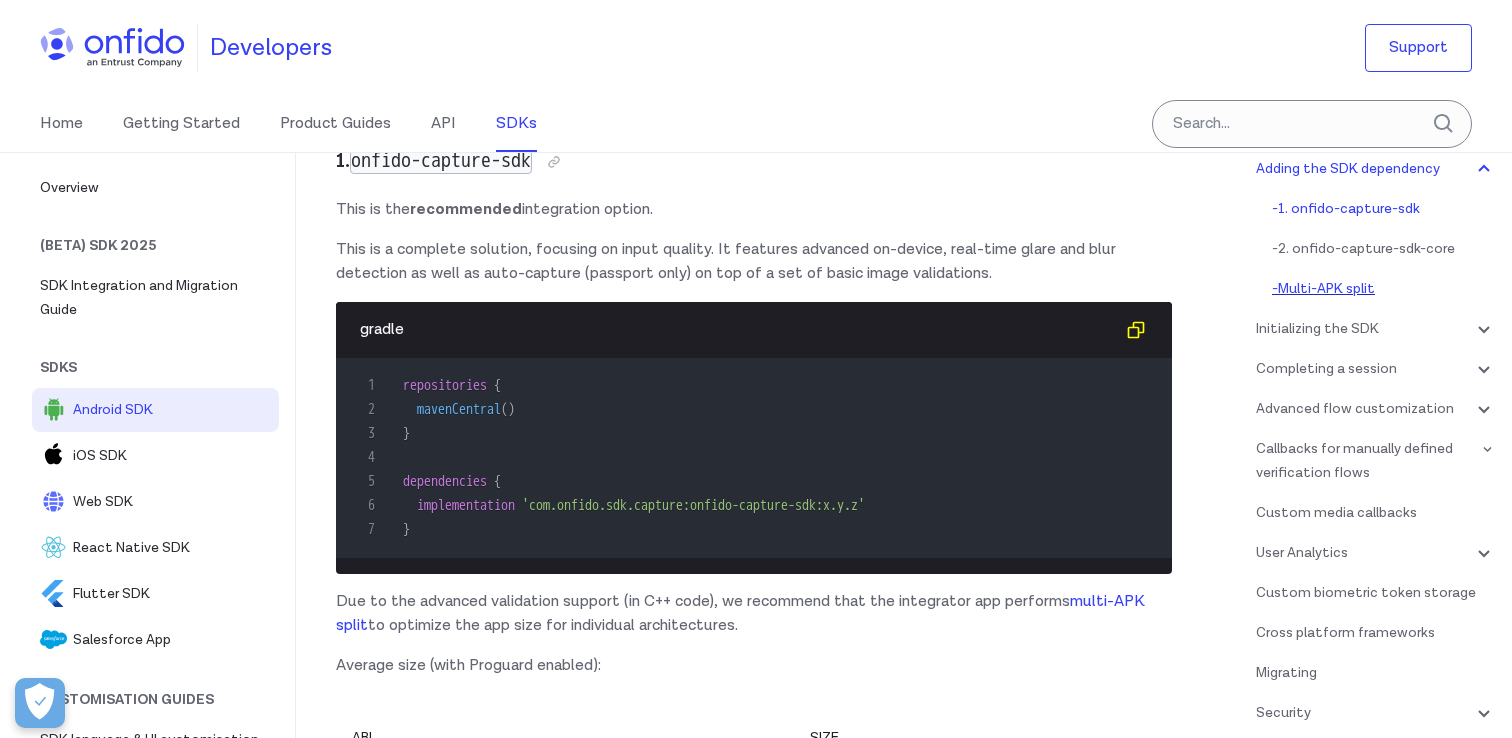 click on "-  Multi-APK split" at bounding box center [1384, 289] 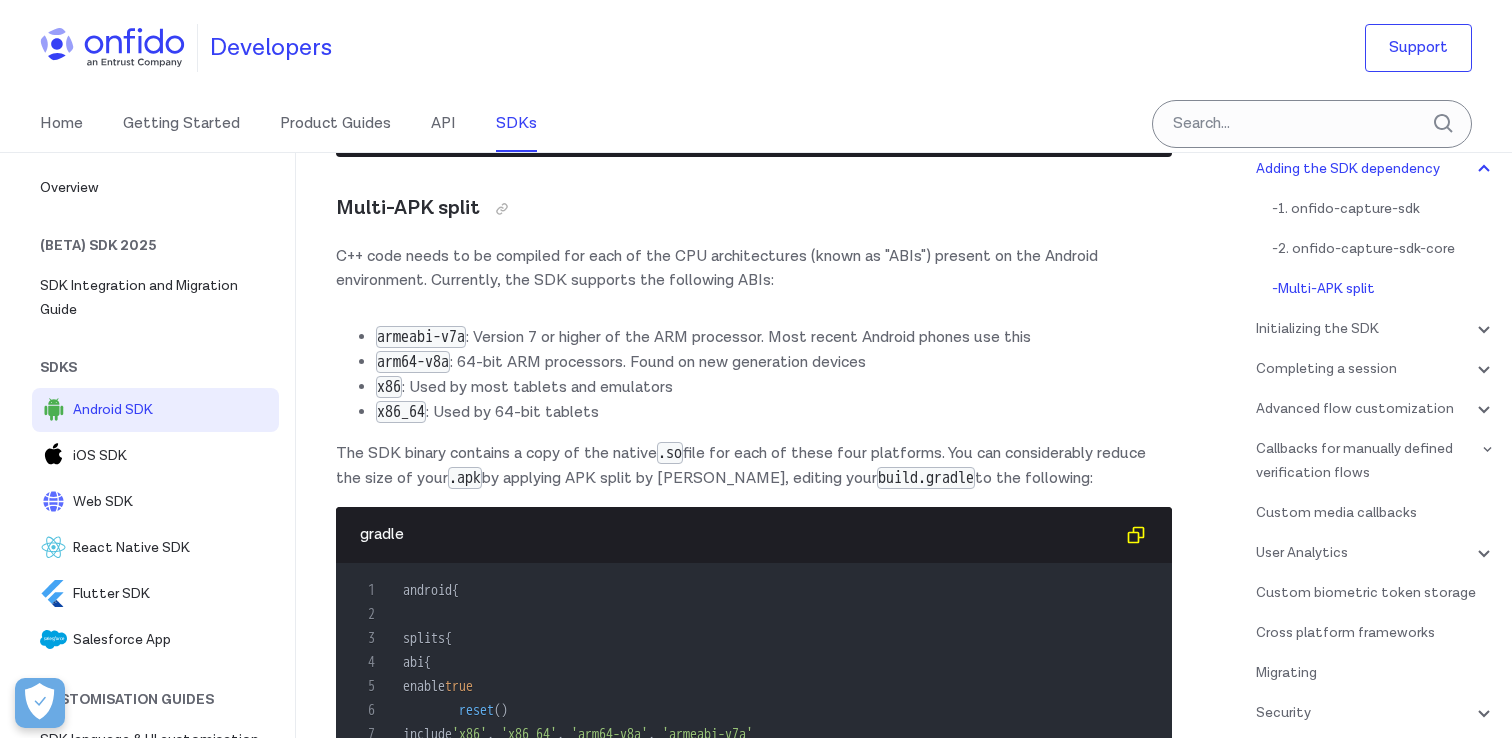 scroll, scrollTop: 4394, scrollLeft: 0, axis: vertical 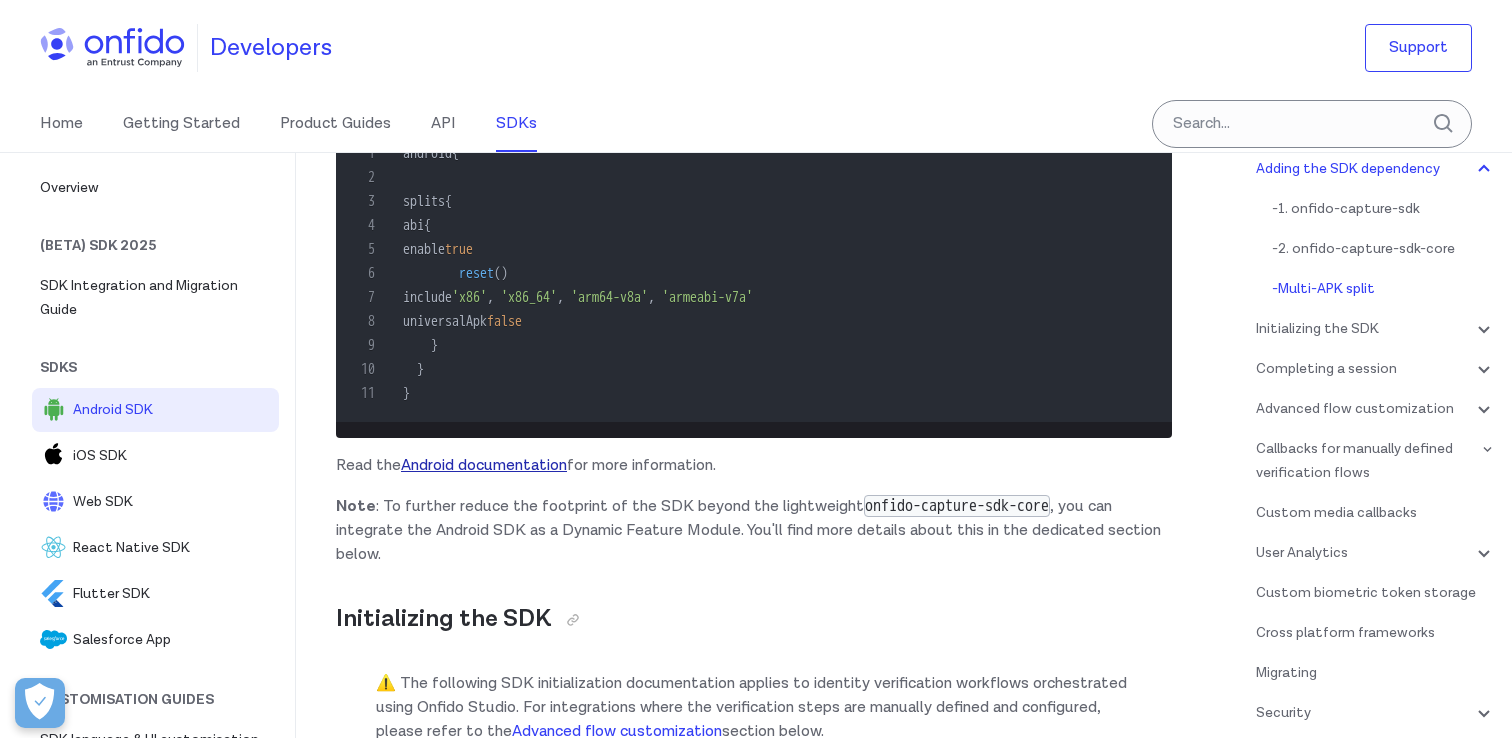 click on "Android documentation" at bounding box center [484, 465] 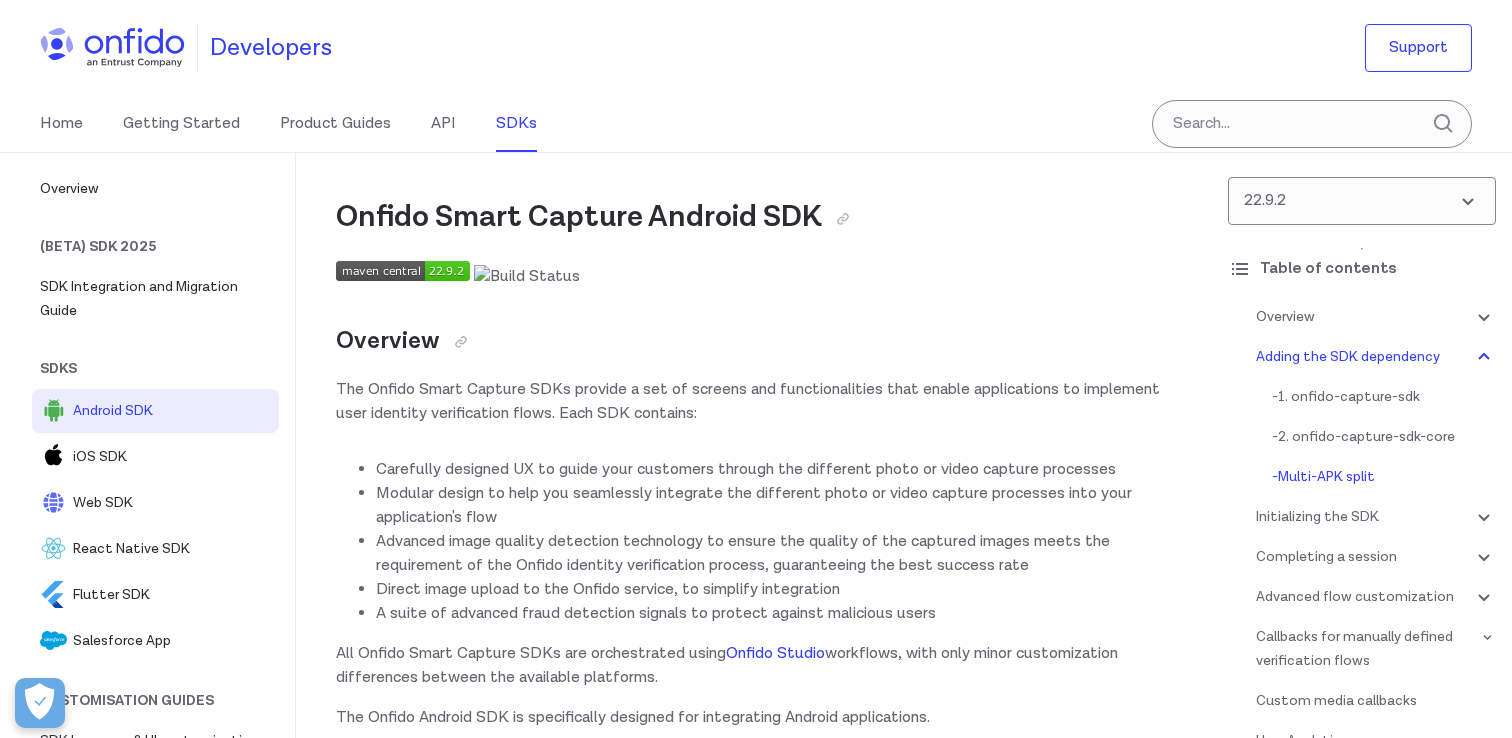 scroll, scrollTop: 4394, scrollLeft: 0, axis: vertical 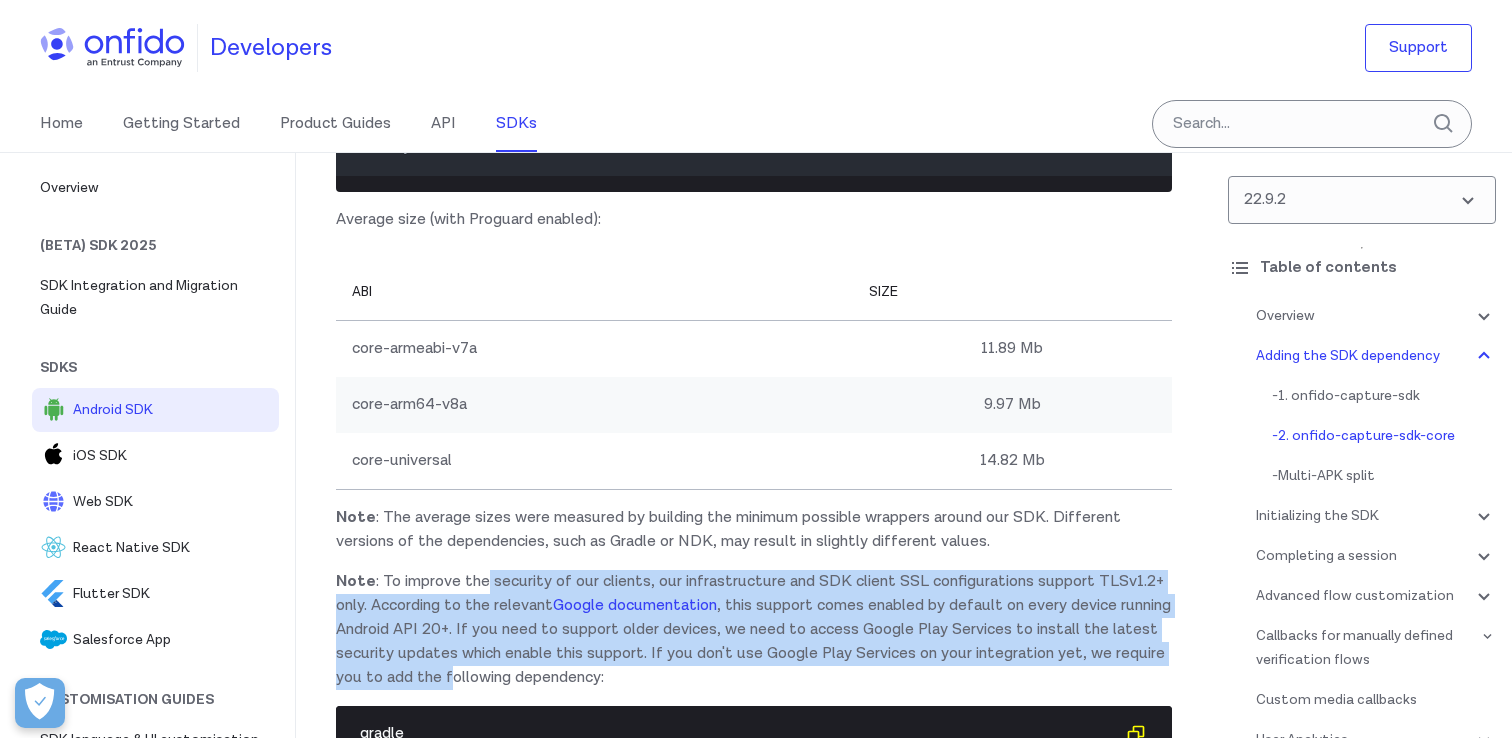 drag, startPoint x: 486, startPoint y: 577, endPoint x: 508, endPoint y: 673, distance: 98.48858 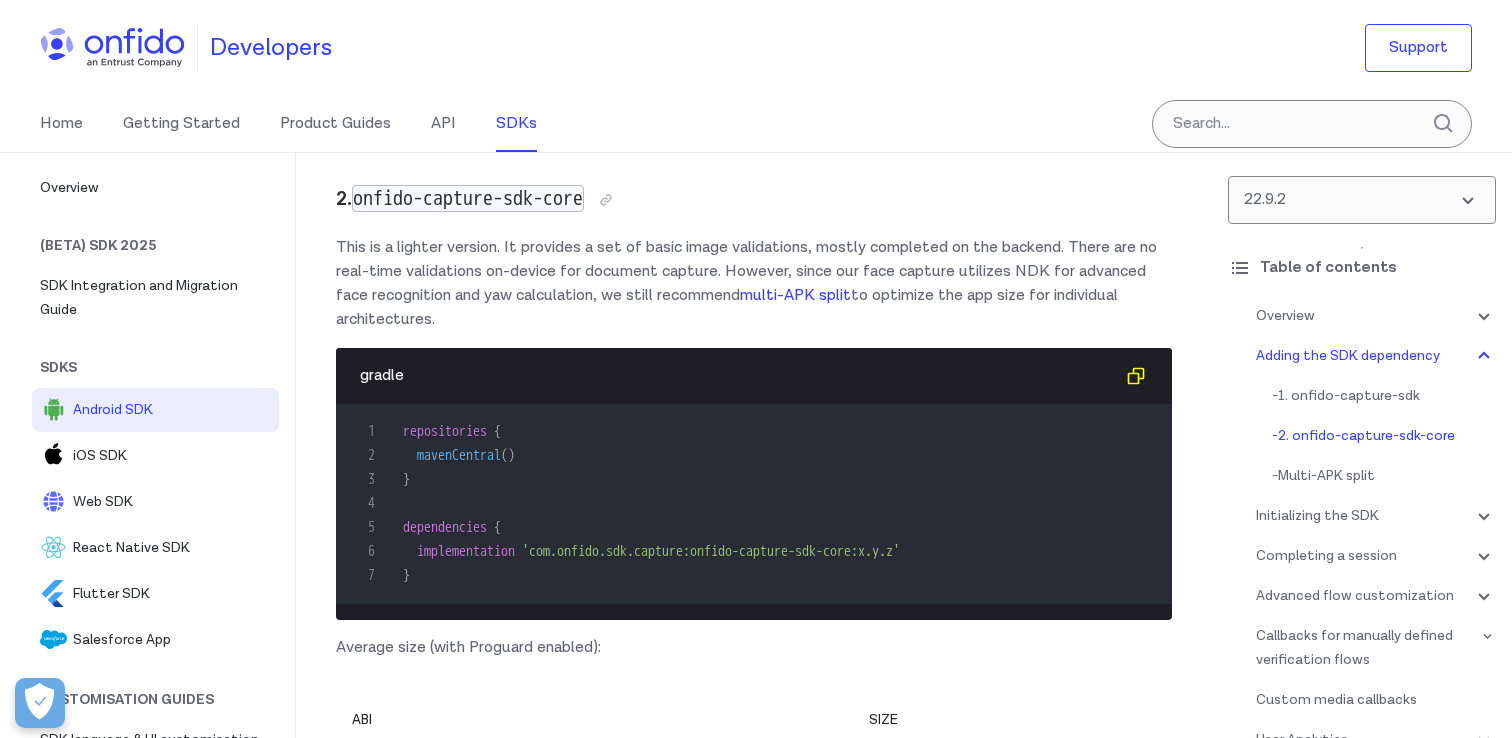 scroll, scrollTop: 2656, scrollLeft: 0, axis: vertical 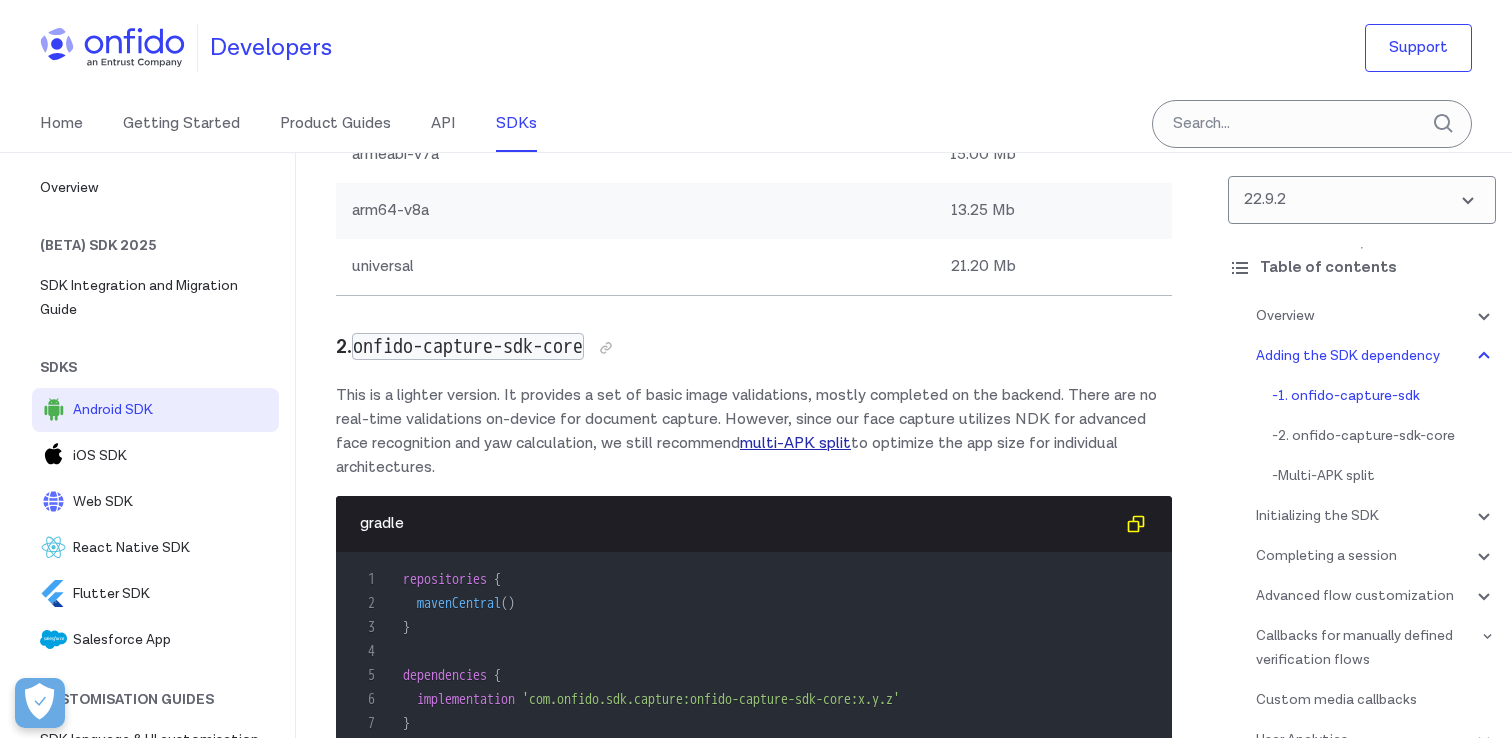 click on "multi-APK split" at bounding box center [795, 443] 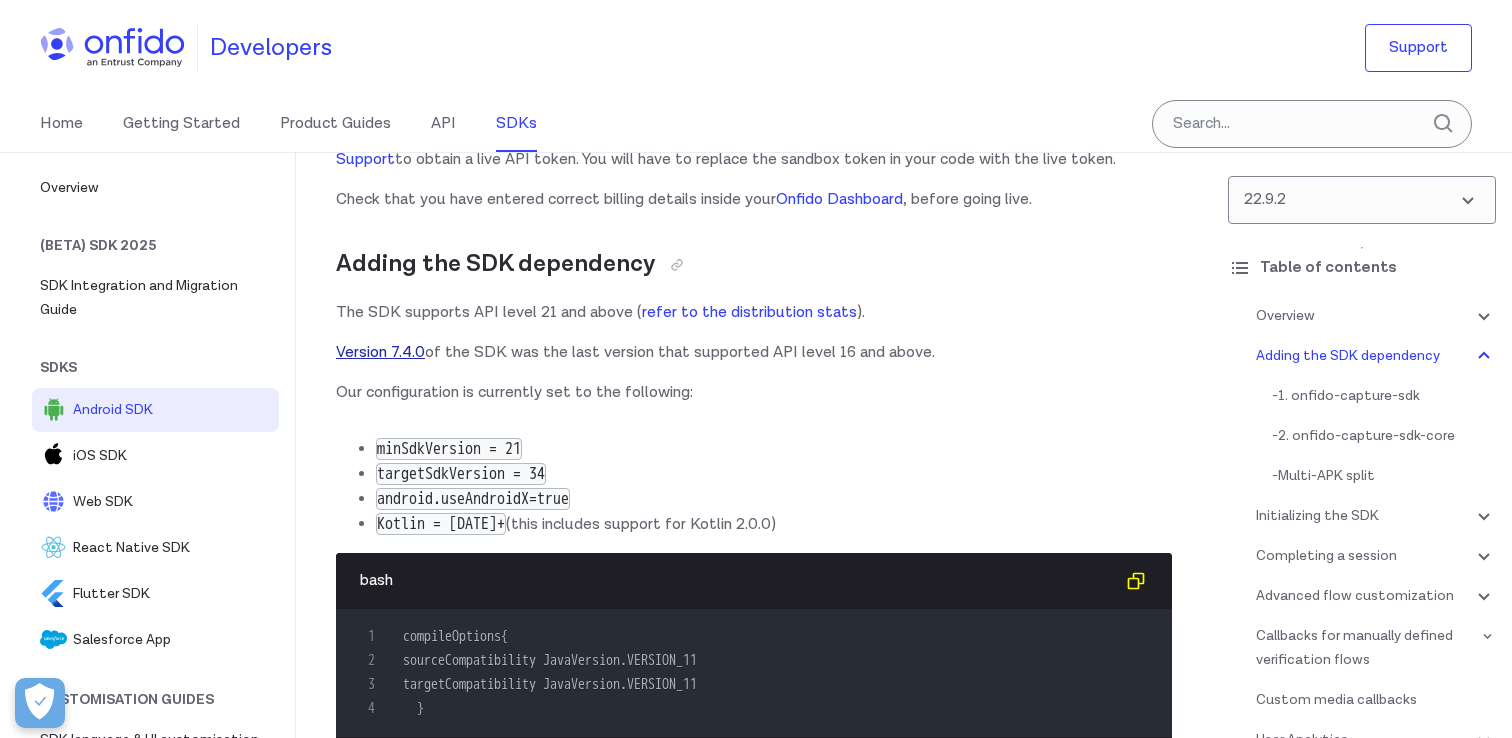 scroll, scrollTop: 1200, scrollLeft: 0, axis: vertical 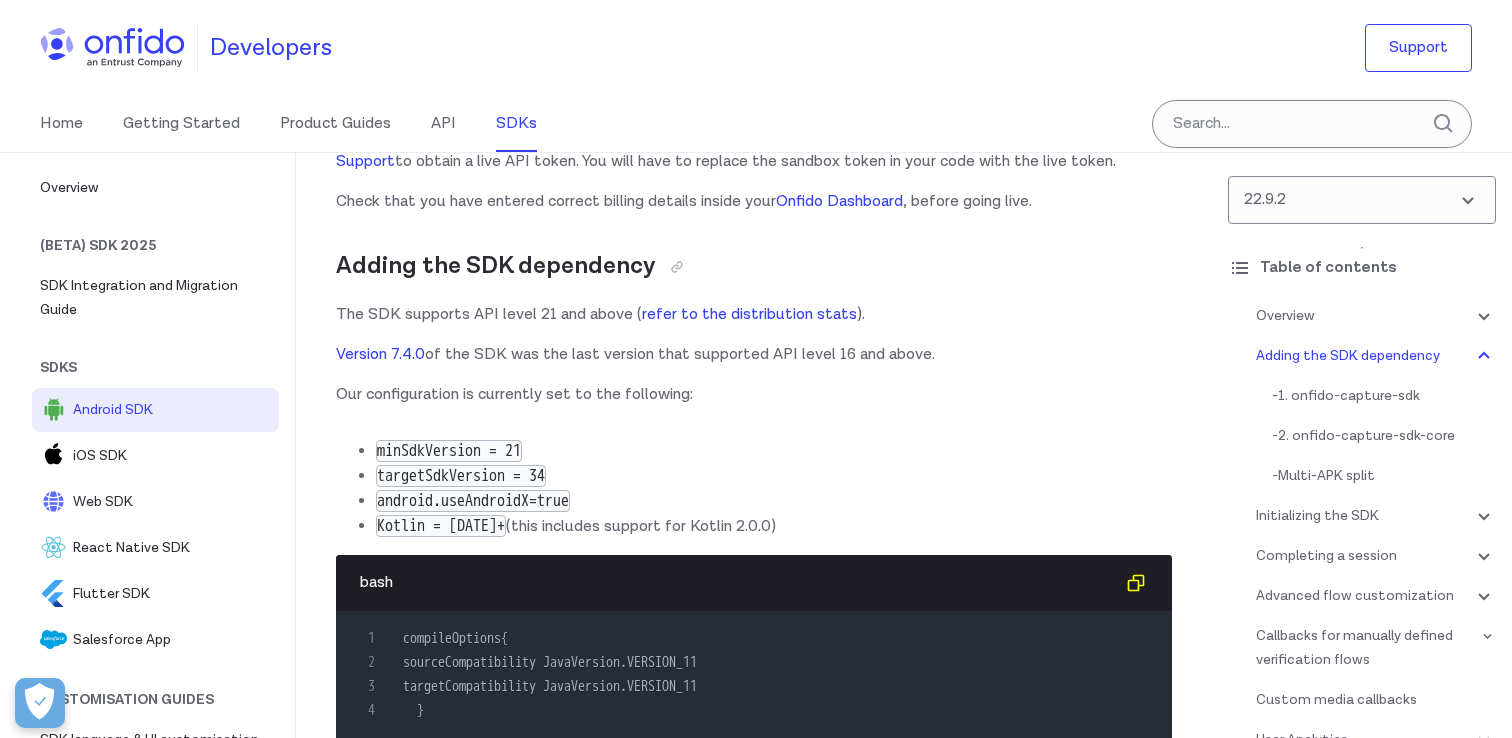 drag, startPoint x: 481, startPoint y: 353, endPoint x: 697, endPoint y: 373, distance: 216.92395 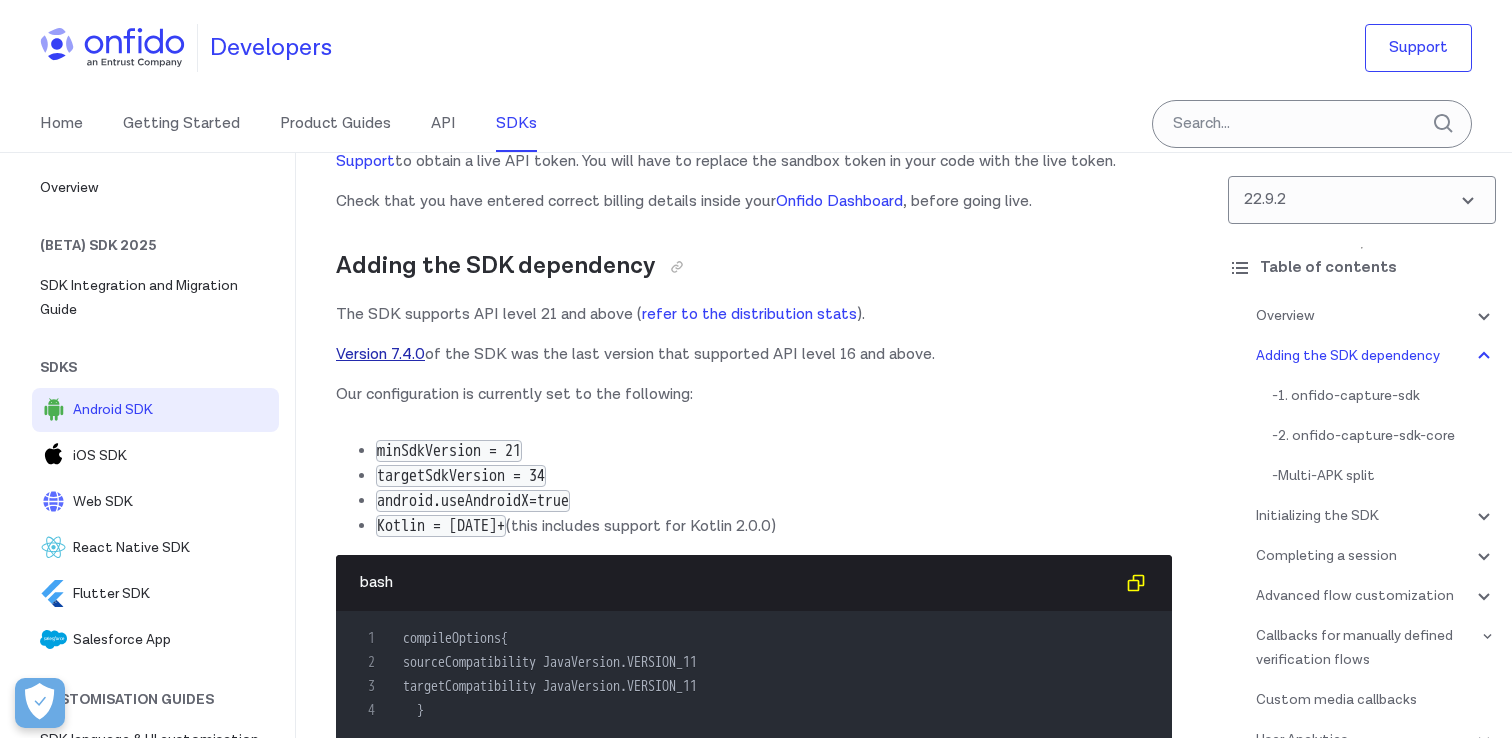 click on "Version 7.4.0" at bounding box center [380, 354] 